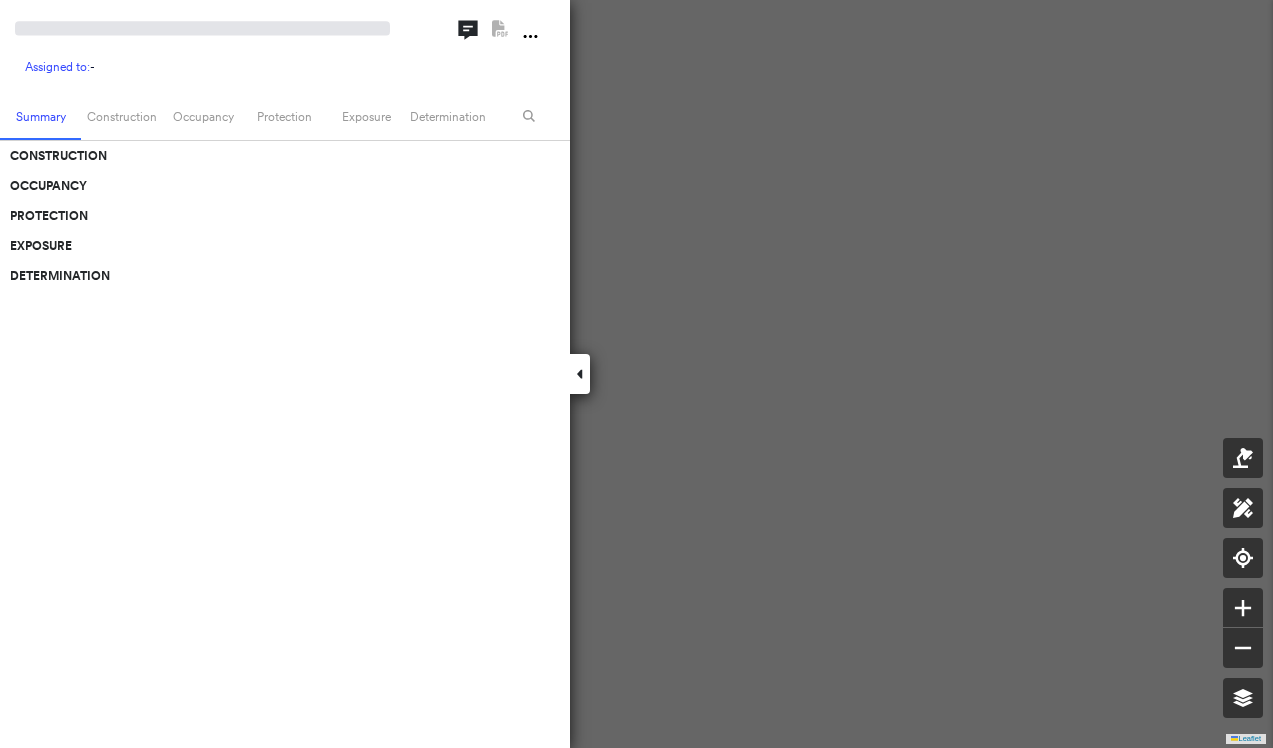 scroll, scrollTop: 0, scrollLeft: 0, axis: both 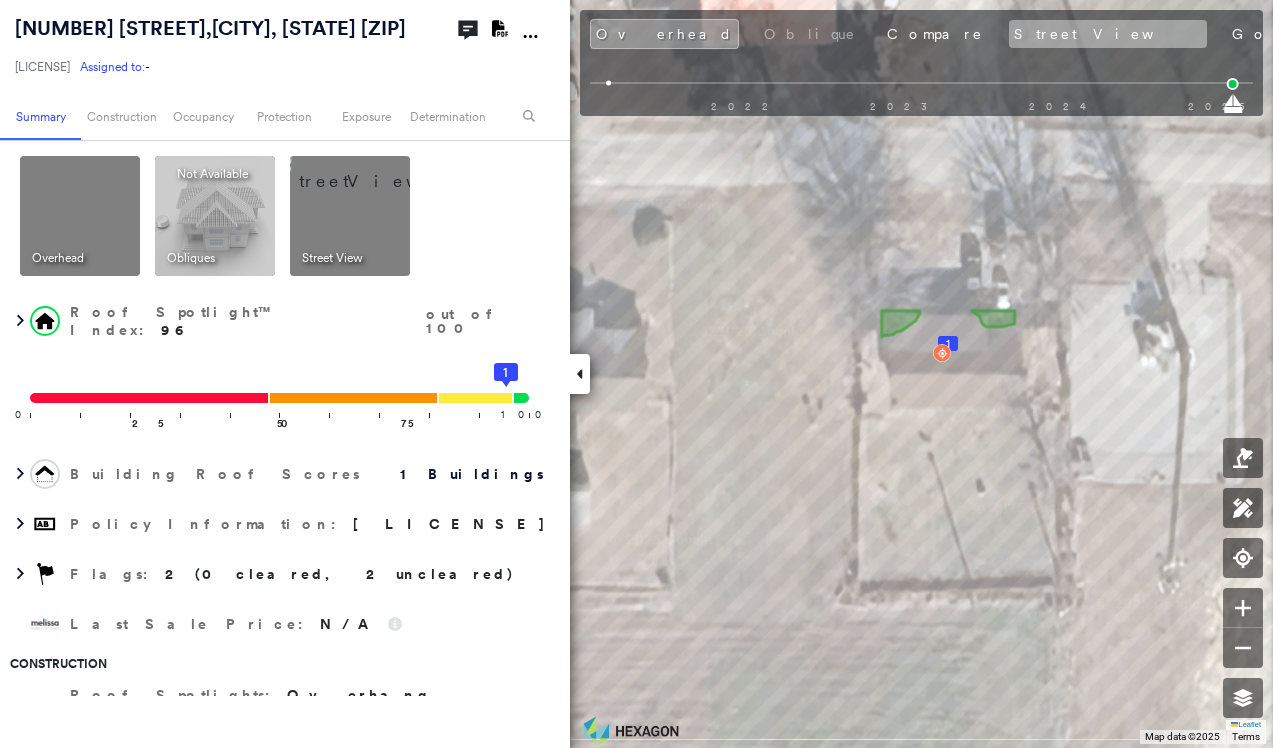 click on "Street View" at bounding box center [1108, 34] 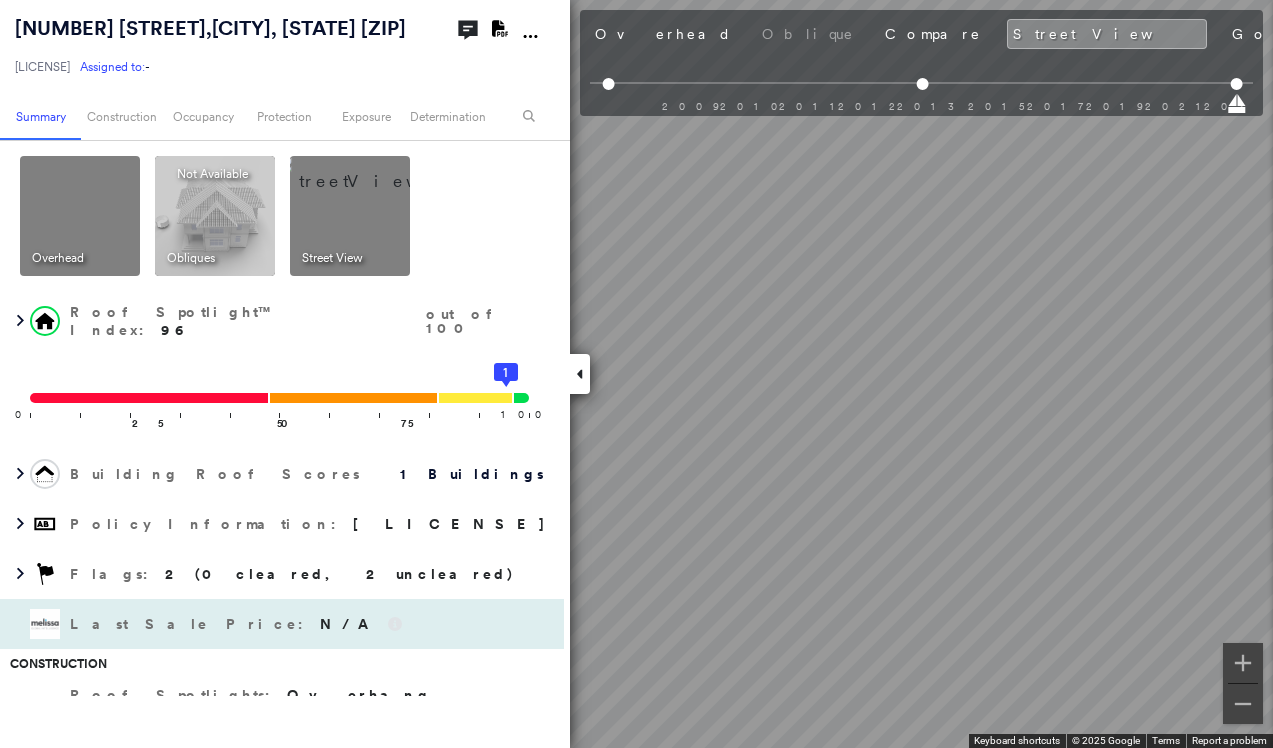 click on "502 West Nevada Avenue ,  Walters, OK 73572-3212 LHQ-25-0174844-00 Assigned to:  - Assigned to:  - LHQ-25-0174844-00 Assigned to:  - Open Comments Download PDF Report Summary Construction Occupancy Protection Exposure Determination Overhead Obliques Not Available ; Street View Roof Spotlight™ Index :  96 out of 100 0 100 25 50 75 1 Building Roof Scores 1 Buildings Policy Information :  LHQ-25-0174844-00 Flags :  2 (0 cleared, 2 uncleared) Last Sale Price :  N/A Construction Roof Spotlights :  Overhang, General Wear Property Features Roof Size & Shape :  1 building  - Gable | Asphalt Shingle Assessor and MLS Details Property Lookup BuildZoom - Building Permit Data and Analysis Occupancy Ownership Place Detail Smarty Streets - Surrounding Properties Protection Protection Exposure FEMA Risk Index Flood Regional Hazard: 1   out of  5 Crime Regional Hazard: 3   out of  5 Additional Perils Guidewire HazardHub HazardHub Risks MLS Photos Determination Flags :  2 (0 cleared, 2 uncleared) Uncleared Flags (2) Clear" at bounding box center [636, 374] 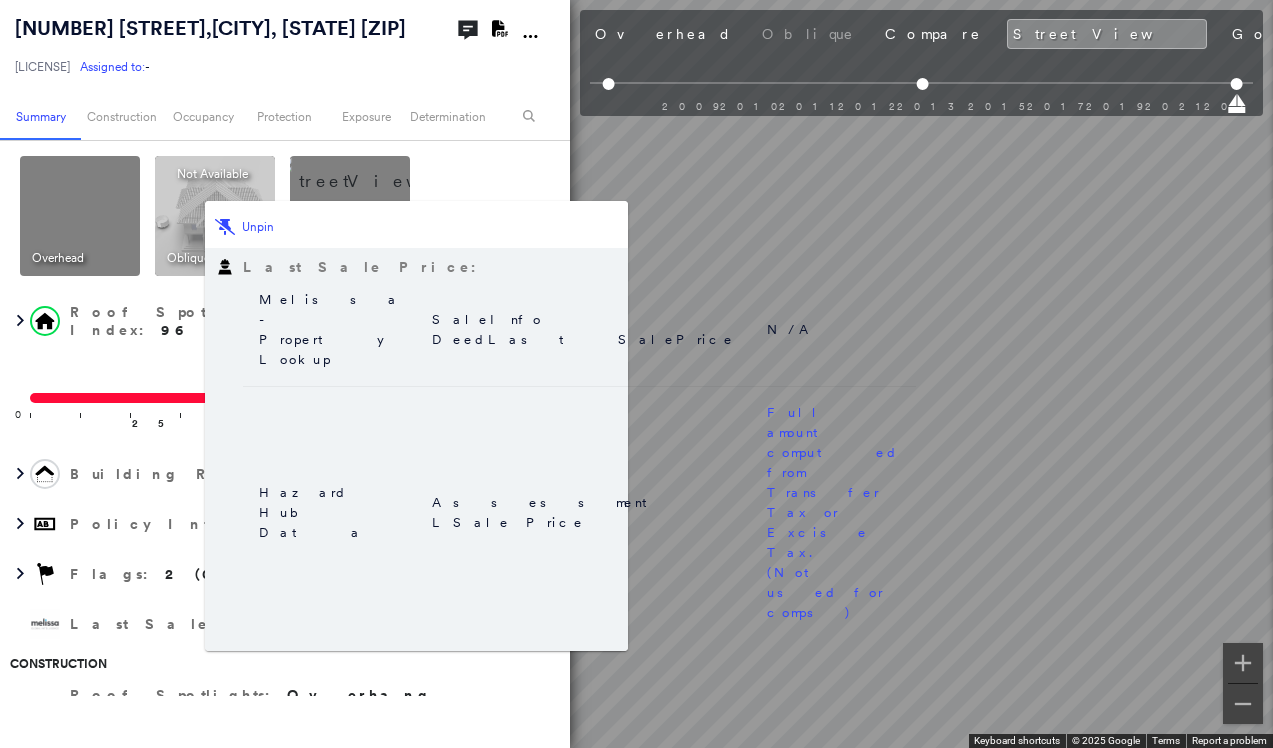 click on "Tower 502 West Nevada Avenue ,  Walters, OK 73572-3212 LHQ-25-0174844-00 Assigned to:  - Assigned to:  - LHQ-25-0174844-00 Assigned to:  - Open Comments Download PDF Report Summary Construction Occupancy Protection Exposure Determination Overhead Obliques Not Available ; Street View Roof Spotlight™ Index :  96 out of 100 0 100 25 50 75 1 Building Roof Scores 1 Buildings Policy Information :  LHQ-25-0174844-00 Flags :  2 (0 cleared, 2 uncleared) Last Sale Price :  N/A Construction Roof Spotlights :  Overhang, General Wear Property Features Roof Size & Shape :  1 building  - Gable | Asphalt Shingle Assessor and MLS Details Property Lookup BuildZoom - Building Permit Data and Analysis Occupancy Ownership Place Detail Smarty Streets - Surrounding Properties Protection Protection Exposure FEMA Risk Index Flood Regional Hazard: 1   out of  5 Crime Regional Hazard: 3   out of  5 Additional Perils Guidewire HazardHub HazardHub Risks MLS Photos Determination Flags :  2 (0 cleared, 2 uncleared) Uncleared Flags (2)" at bounding box center (636, 374) 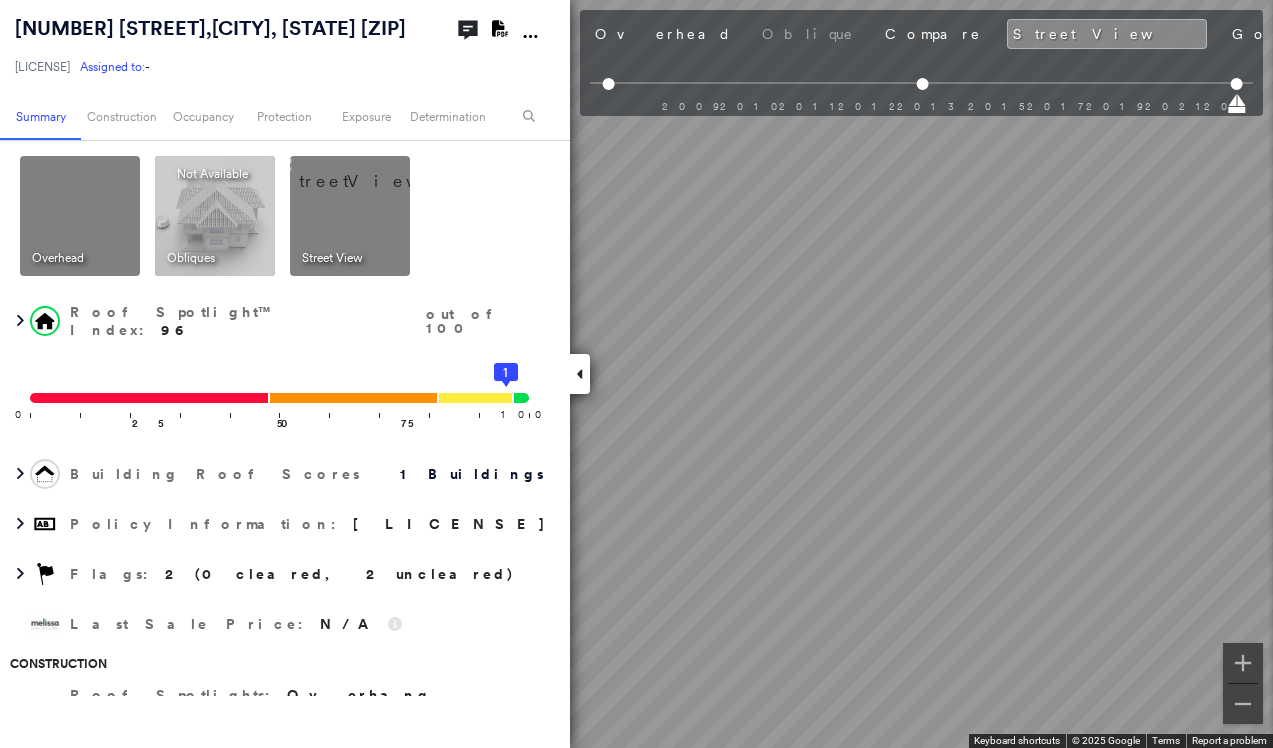 click on "502 West Nevada Avenue ,  Walters, OK 73572-3212 LHQ-25-0174844-00 Assigned to:  - Assigned to:  - LHQ-25-0174844-00 Assigned to:  - Open Comments Download PDF Report Summary Construction Occupancy Protection Exposure Determination Overhead Obliques Not Available ; Street View Roof Spotlight™ Index :  96 out of 100 0 100 25 50 75 1 Building Roof Scores 1 Buildings Policy Information :  LHQ-25-0174844-00 Flags :  2 (0 cleared, 2 uncleared) Last Sale Price :  N/A Construction Roof Spotlights :  Overhang, General Wear Property Features Roof Size & Shape :  1 building  - Gable | Asphalt Shingle Assessor and MLS Details Property Lookup BuildZoom - Building Permit Data and Analysis Occupancy Ownership Place Detail Smarty Streets - Surrounding Properties Protection Protection Exposure FEMA Risk Index Flood Regional Hazard: 1   out of  5 Crime Regional Hazard: 3   out of  5 Additional Perils Guidewire HazardHub HazardHub Risks MLS Photos Determination Flags :  2 (0 cleared, 2 uncleared) Uncleared Flags (2) Clear" at bounding box center [636, 374] 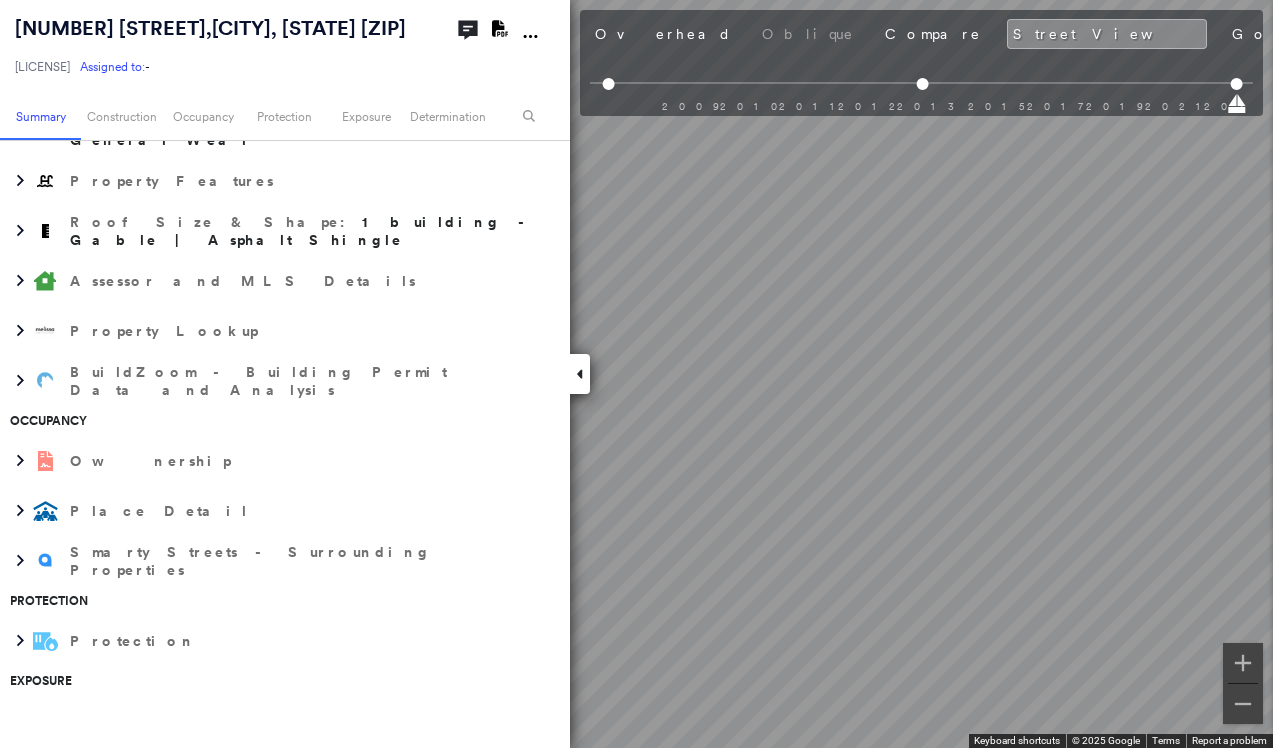 scroll, scrollTop: 600, scrollLeft: 0, axis: vertical 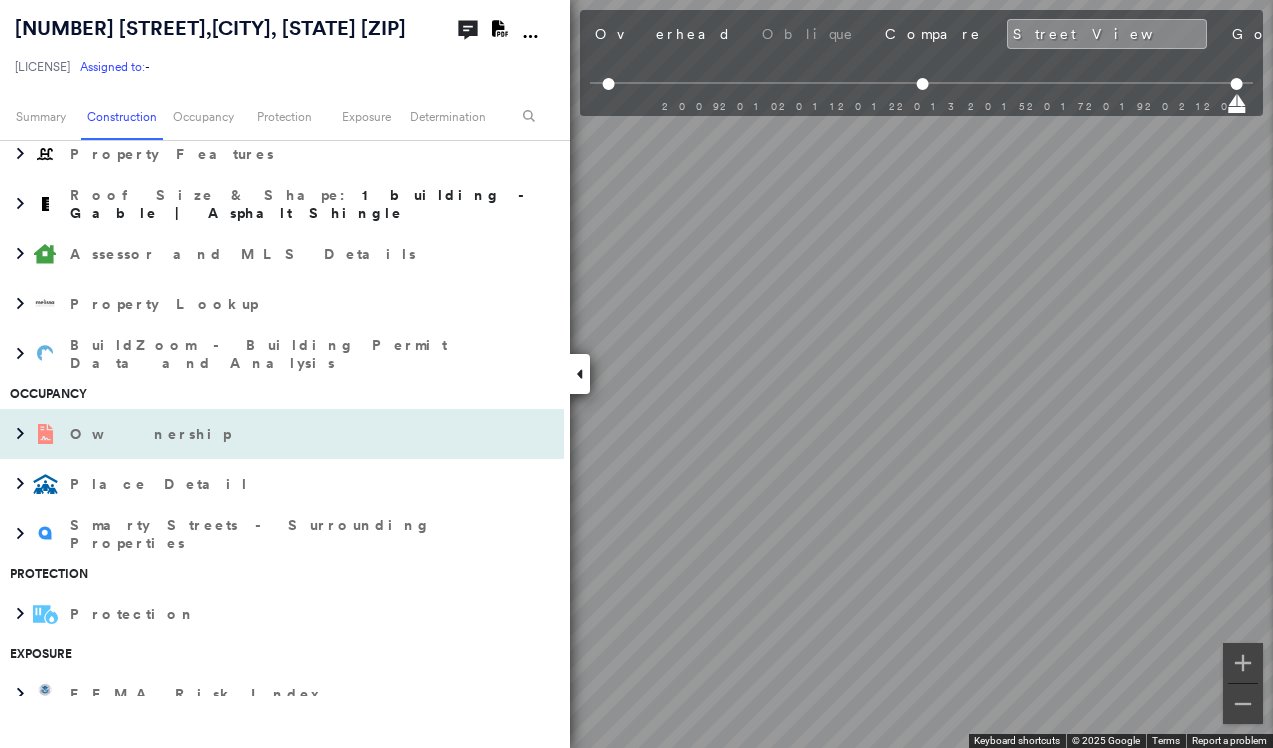 click on "Ownership" at bounding box center [282, 434] 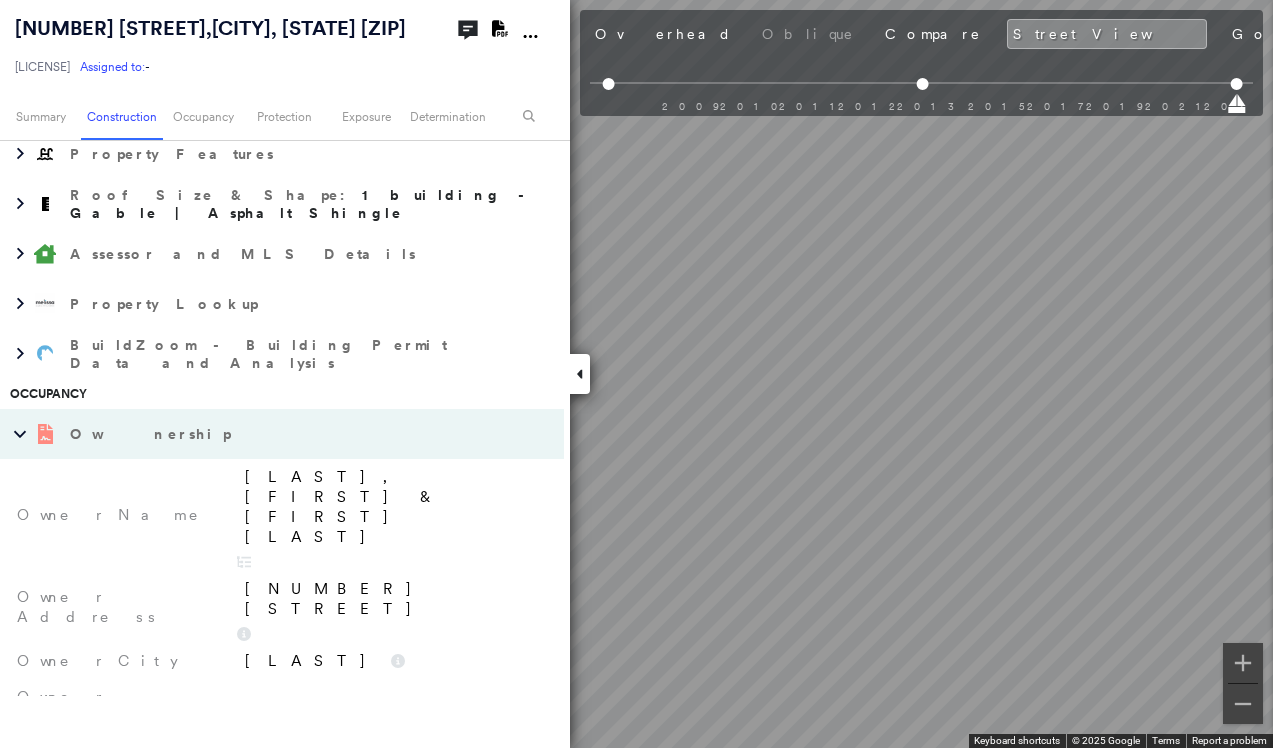 click on "HULL, HALEIGH & JENNIFER NICOLE HERR" at bounding box center (394, 507) 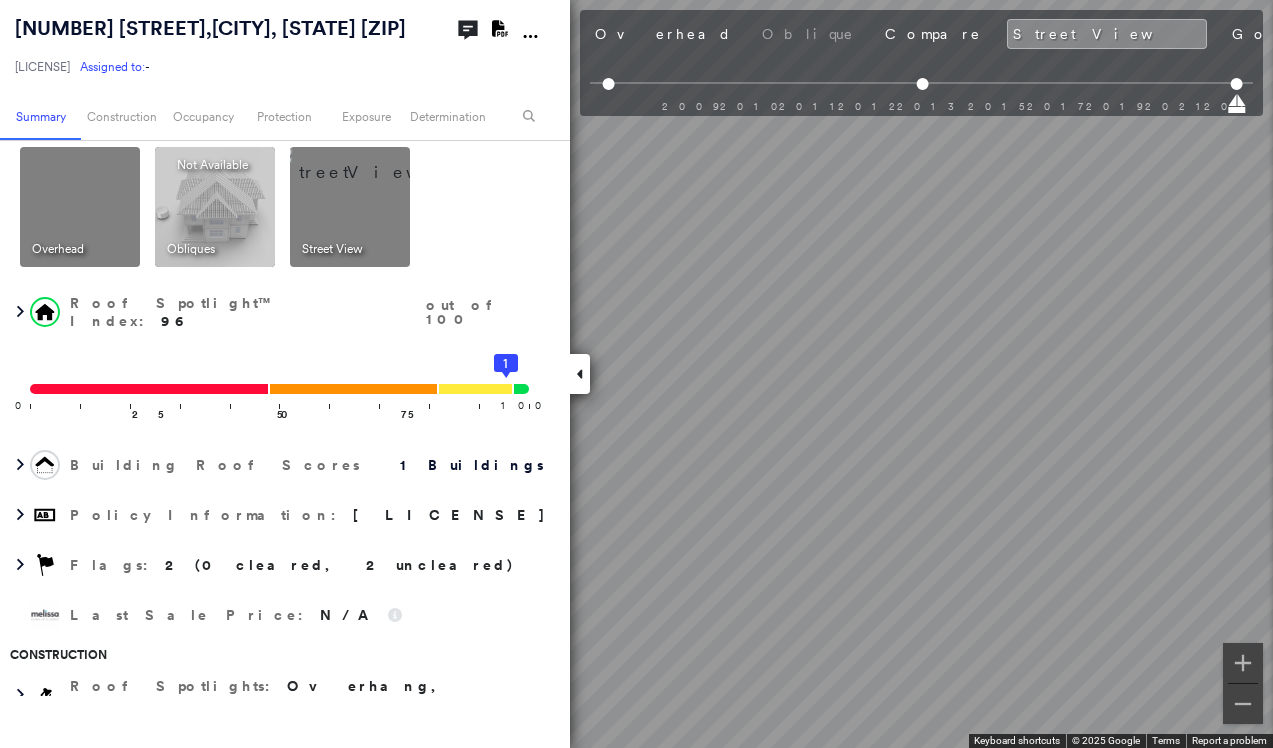 scroll, scrollTop: 0, scrollLeft: 0, axis: both 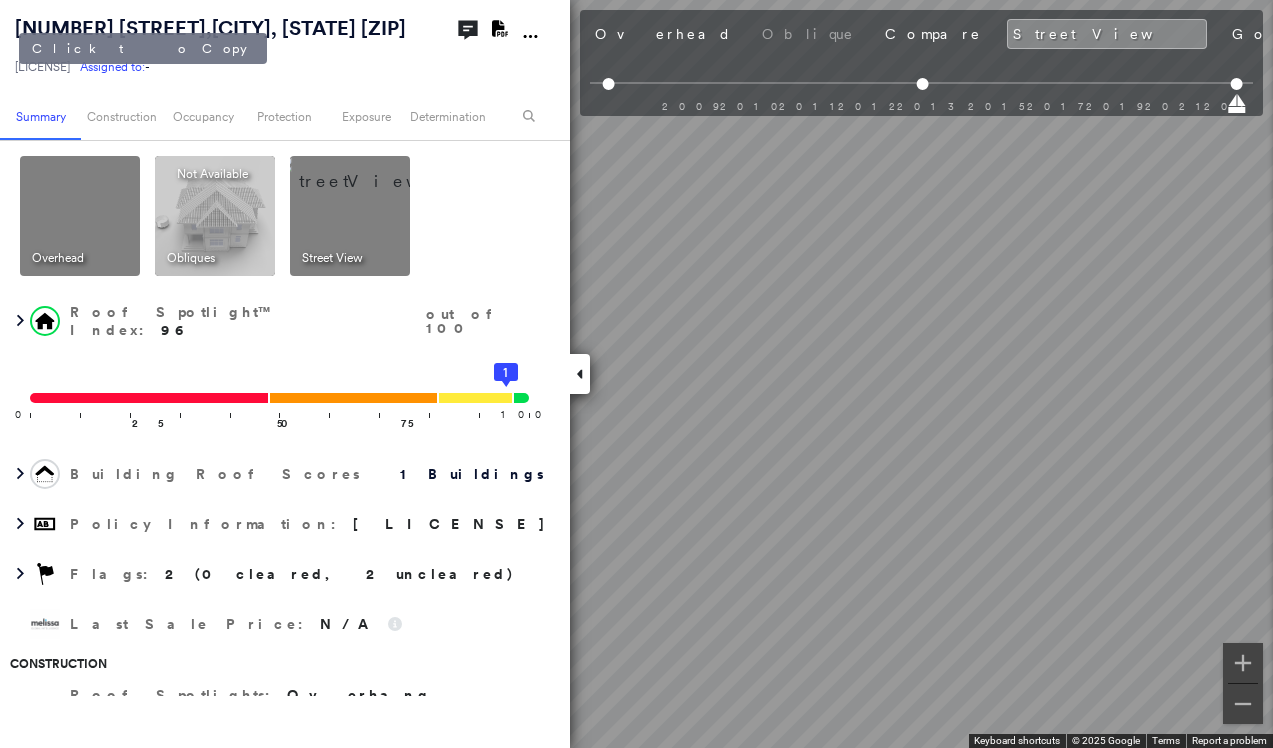 drag, startPoint x: 120, startPoint y: 51, endPoint x: 17, endPoint y: 19, distance: 107.856384 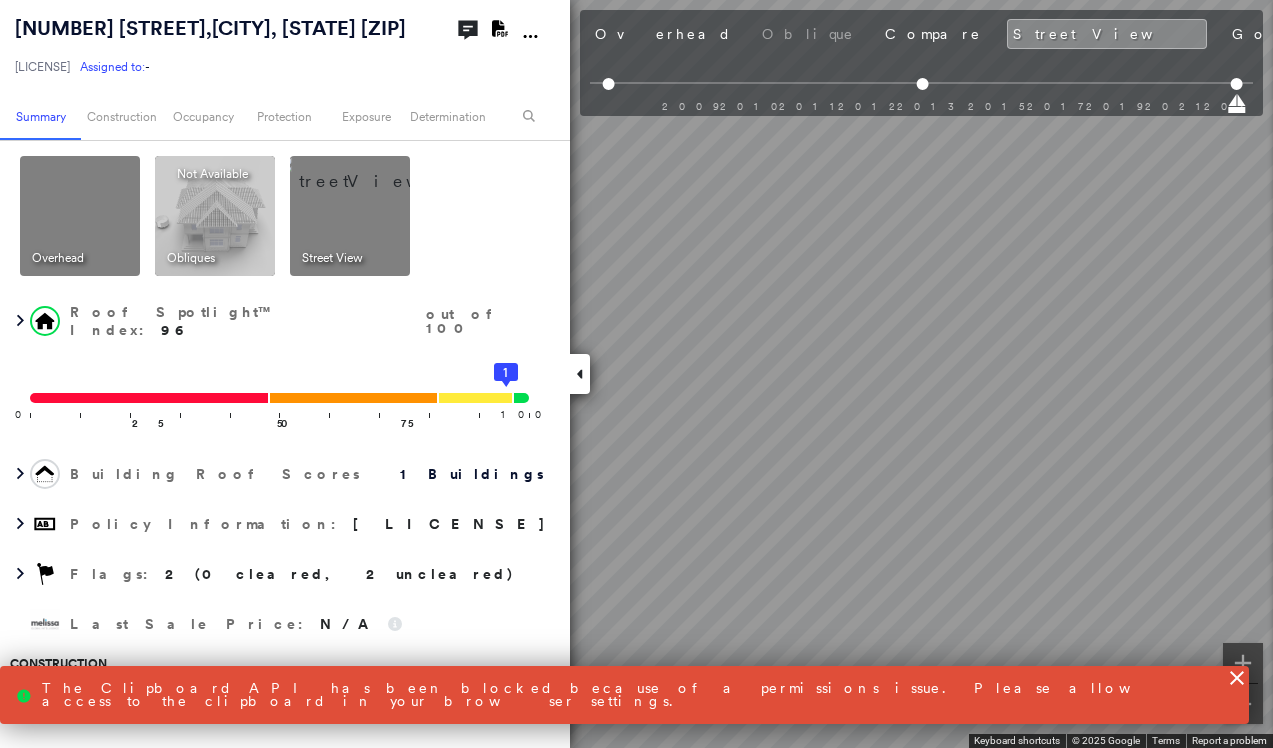 copy on "502 West Nevada Avenue ,  Walters, OK 73572-3212" 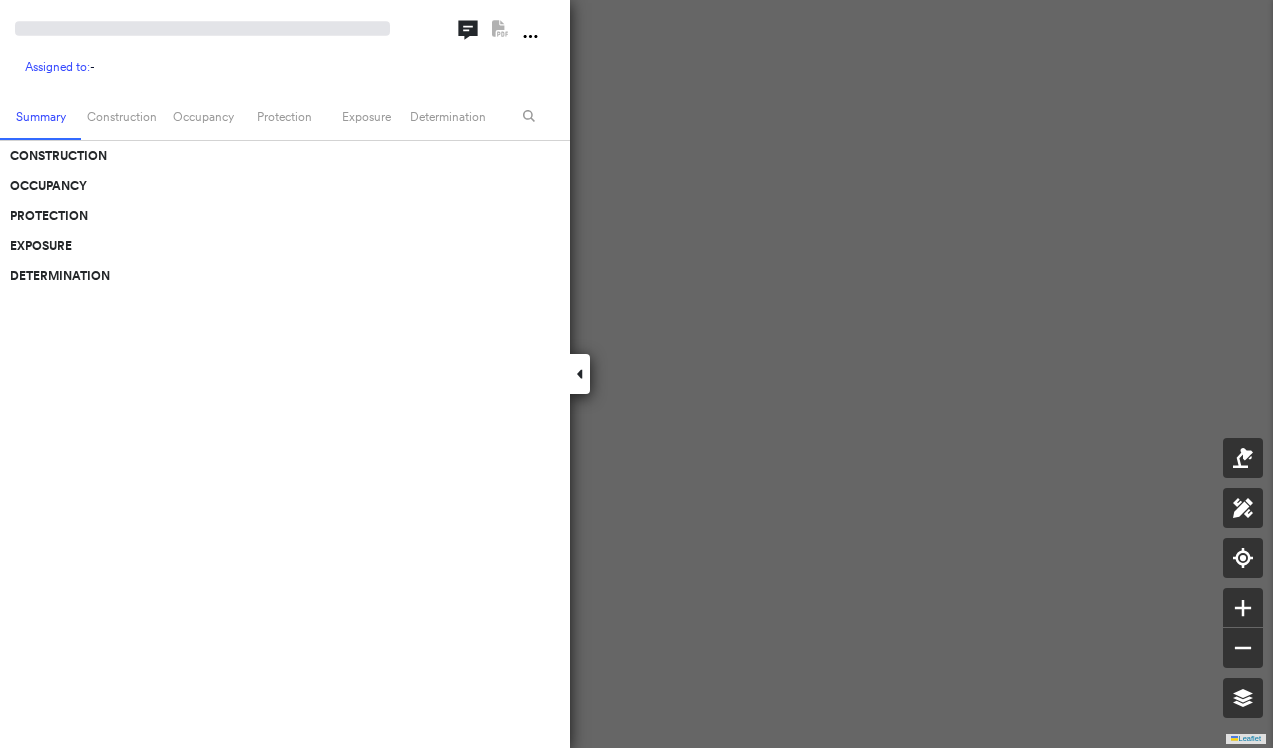scroll, scrollTop: 0, scrollLeft: 0, axis: both 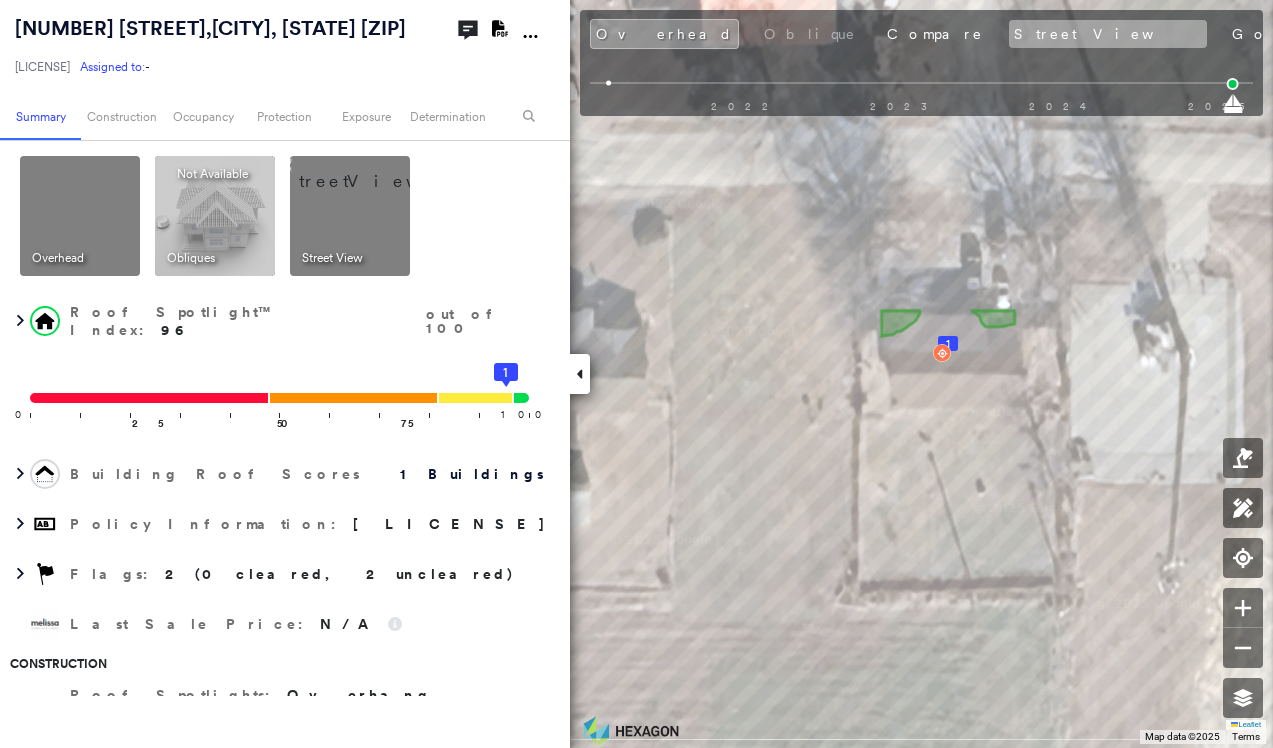 click on "Street View" at bounding box center [1108, 34] 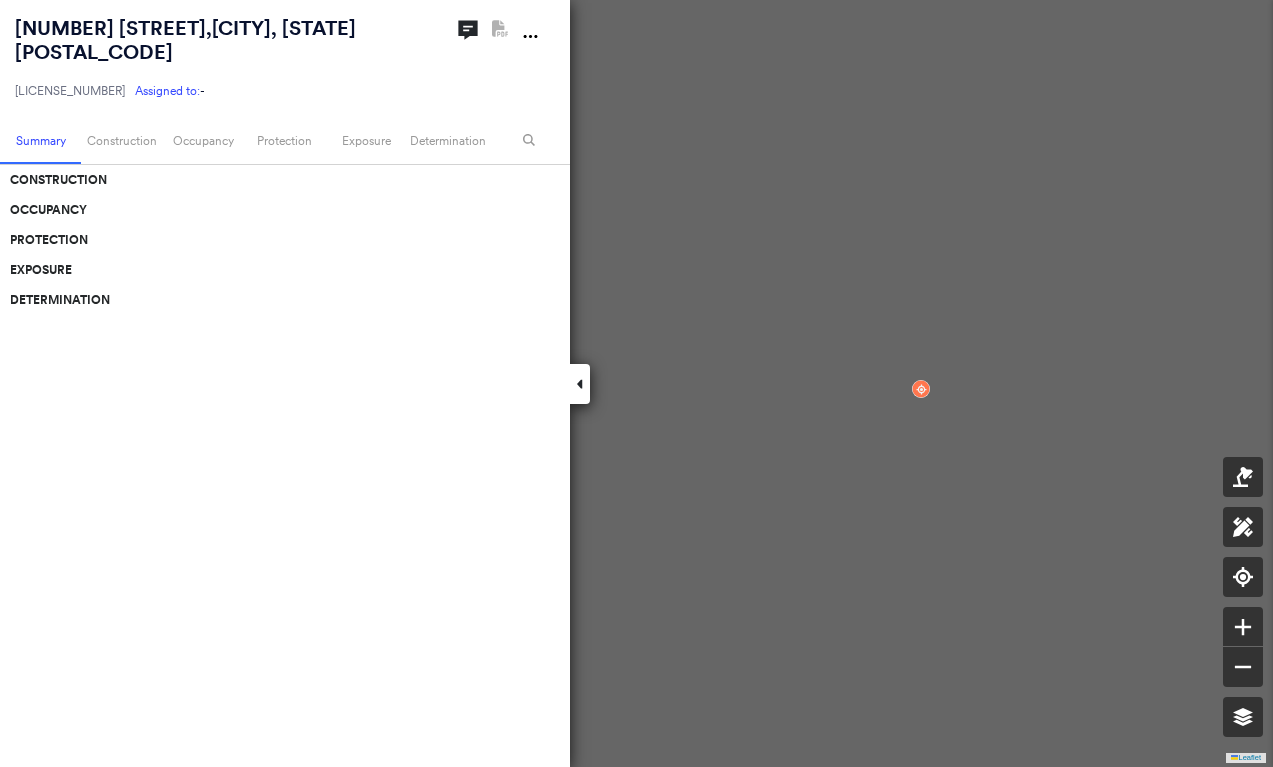 scroll, scrollTop: 0, scrollLeft: 0, axis: both 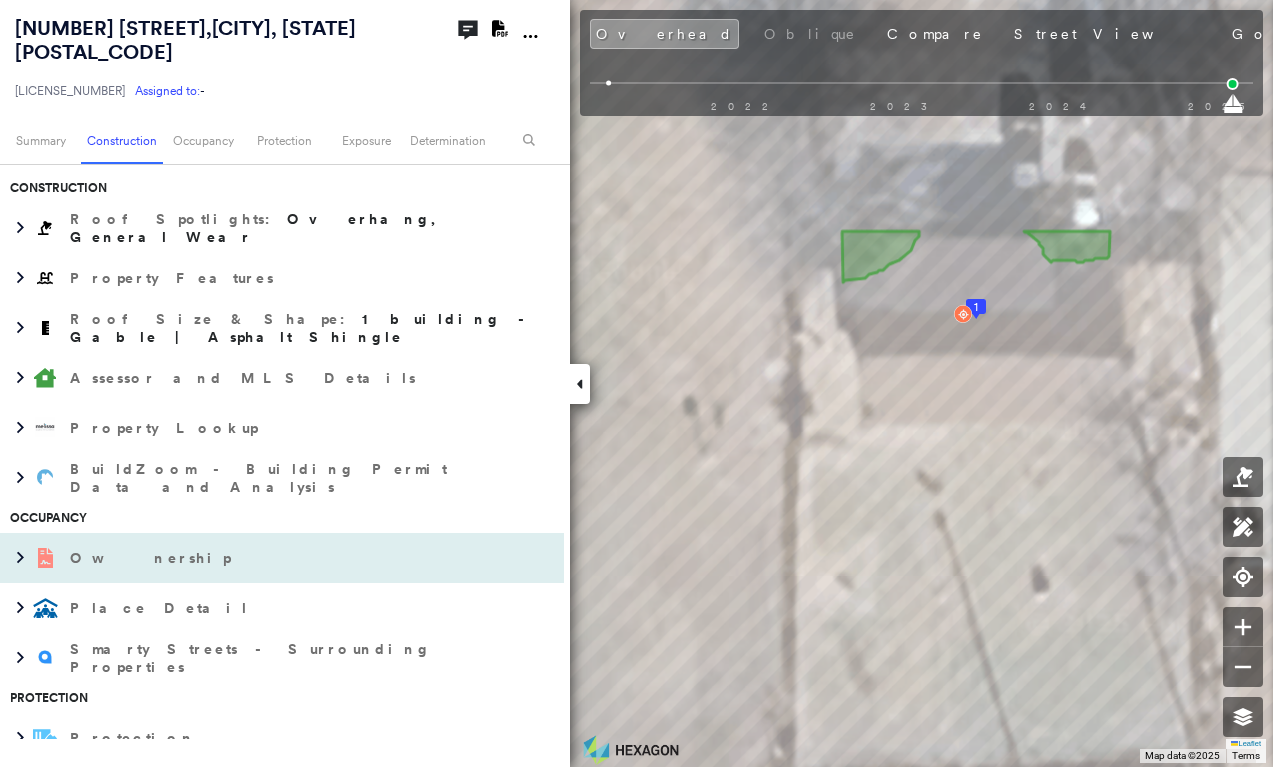 click on "Ownership" at bounding box center (282, 558) 